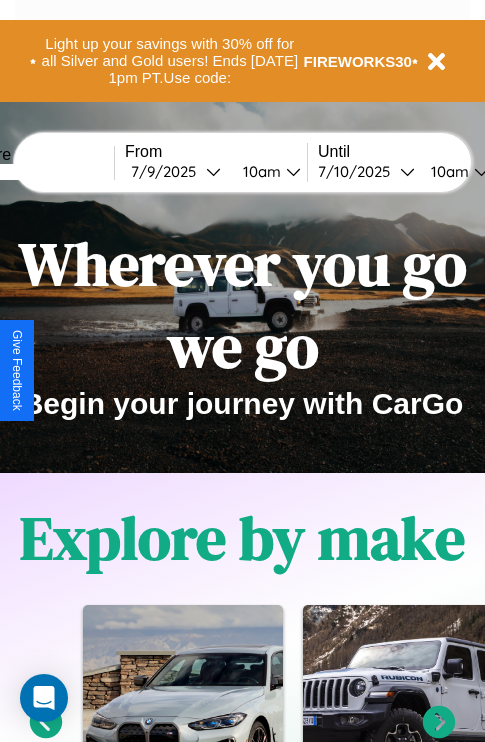 scroll, scrollTop: 308, scrollLeft: 0, axis: vertical 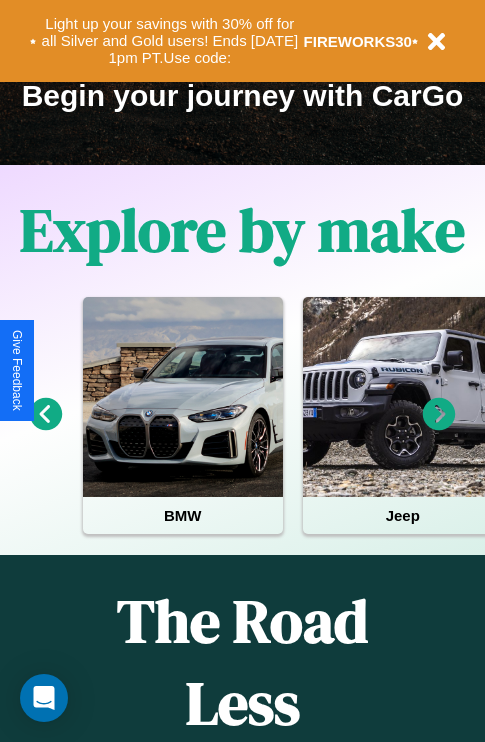 click 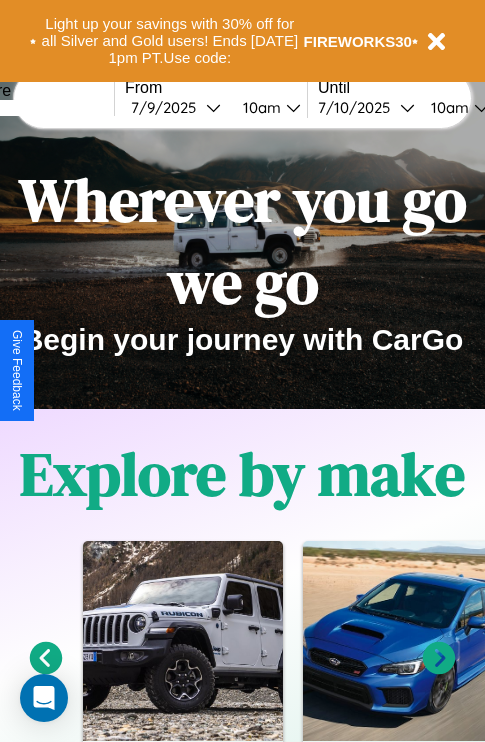 scroll, scrollTop: 0, scrollLeft: 0, axis: both 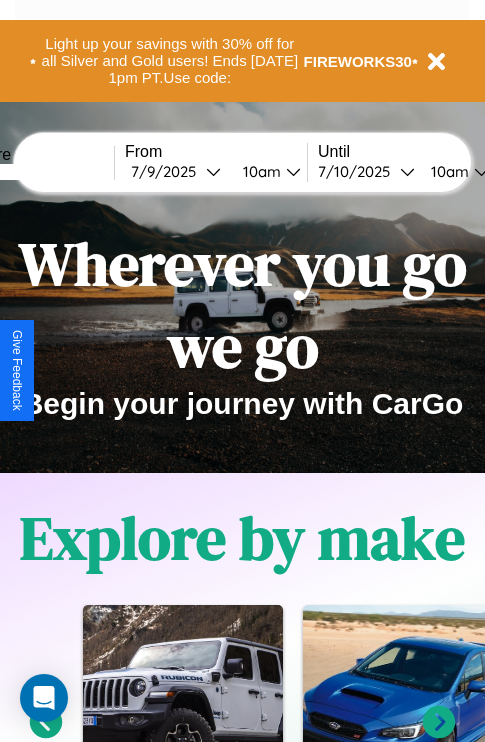 click at bounding box center [39, 172] 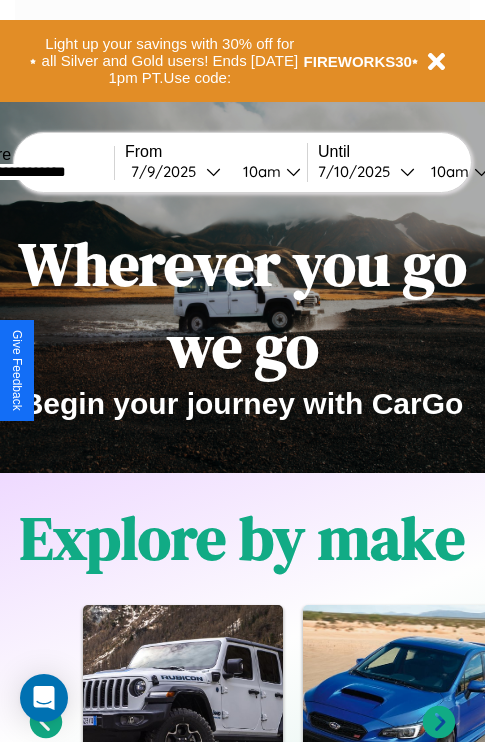 type on "**********" 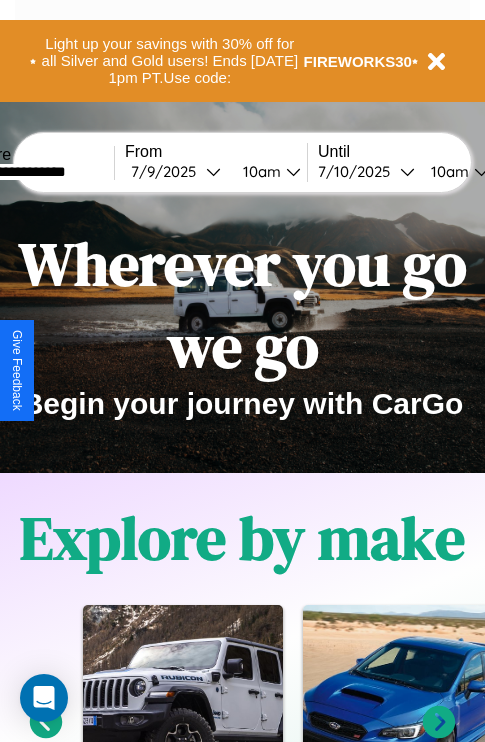 click on "[DATE]" at bounding box center [168, 171] 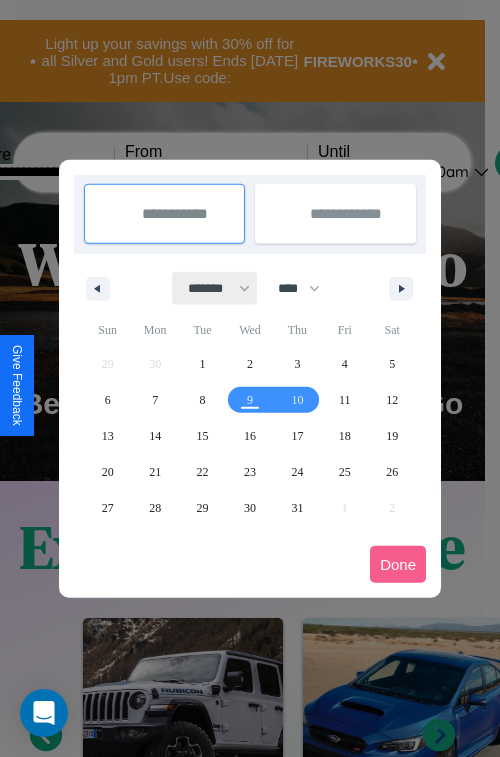 click on "******* ******** ***** ***** *** **** **** ****** ********* ******* ******** ********" at bounding box center [215, 288] 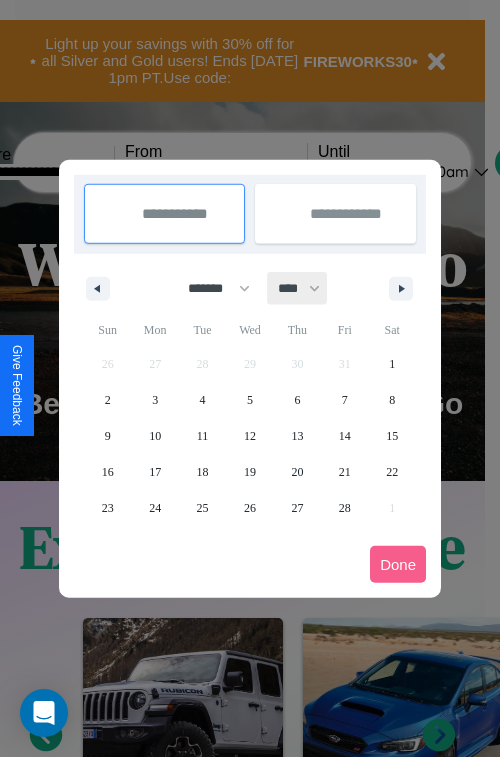 click on "**** **** **** **** **** **** **** **** **** **** **** **** **** **** **** **** **** **** **** **** **** **** **** **** **** **** **** **** **** **** **** **** **** **** **** **** **** **** **** **** **** **** **** **** **** **** **** **** **** **** **** **** **** **** **** **** **** **** **** **** **** **** **** **** **** **** **** **** **** **** **** **** **** **** **** **** **** **** **** **** **** **** **** **** **** **** **** **** **** **** **** **** **** **** **** **** **** **** **** **** **** **** **** **** **** **** **** **** **** **** **** **** **** **** **** **** **** **** **** **** ****" at bounding box center (298, 288) 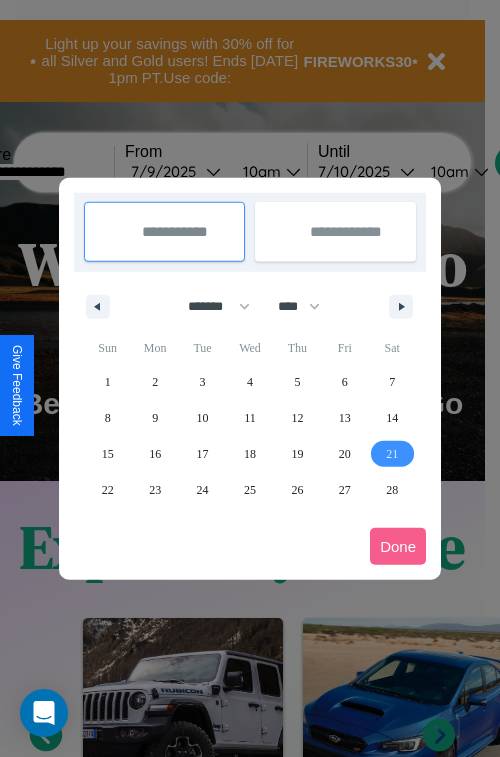 click on "21" at bounding box center (392, 454) 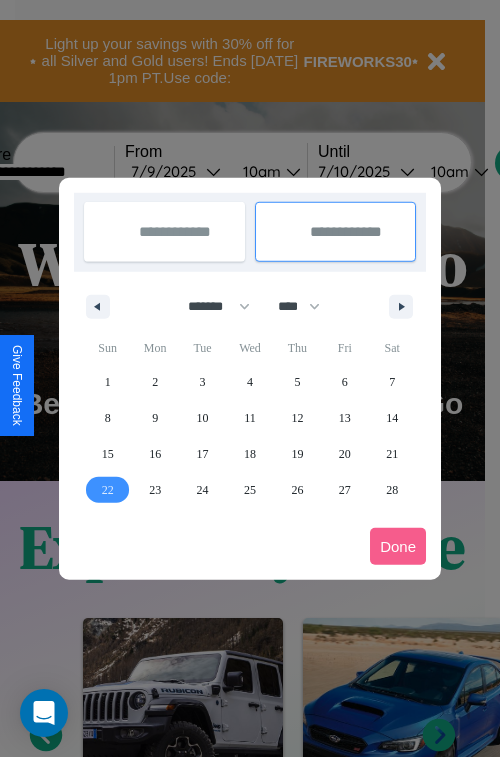 click on "22" at bounding box center [108, 490] 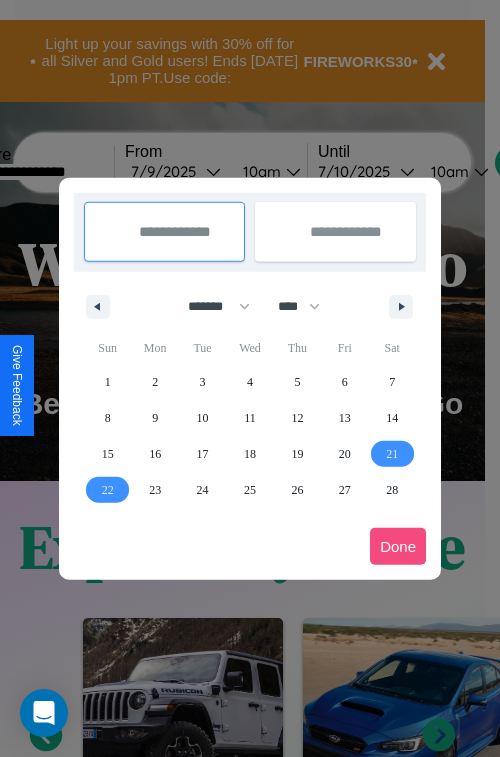 click on "Done" at bounding box center (398, 546) 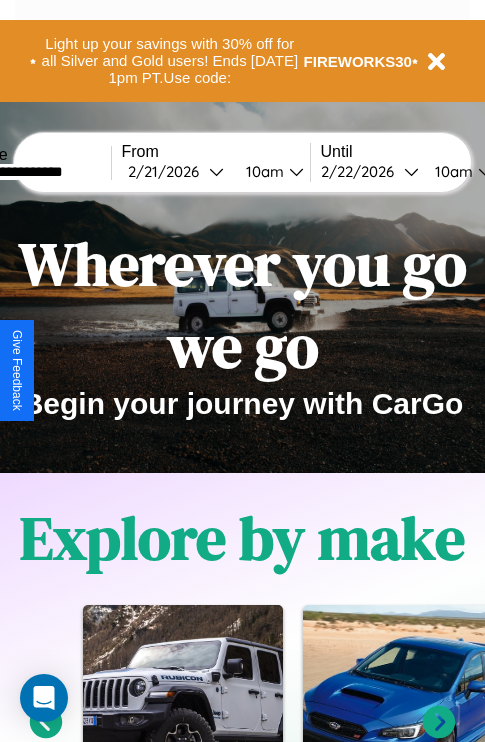 scroll, scrollTop: 0, scrollLeft: 76, axis: horizontal 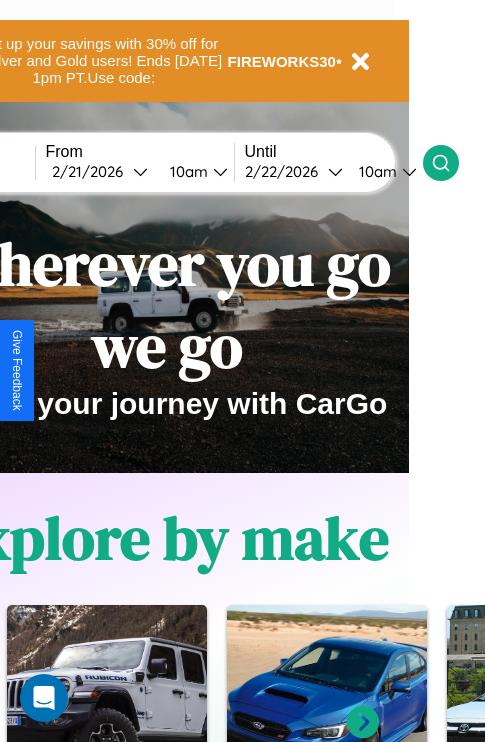 click 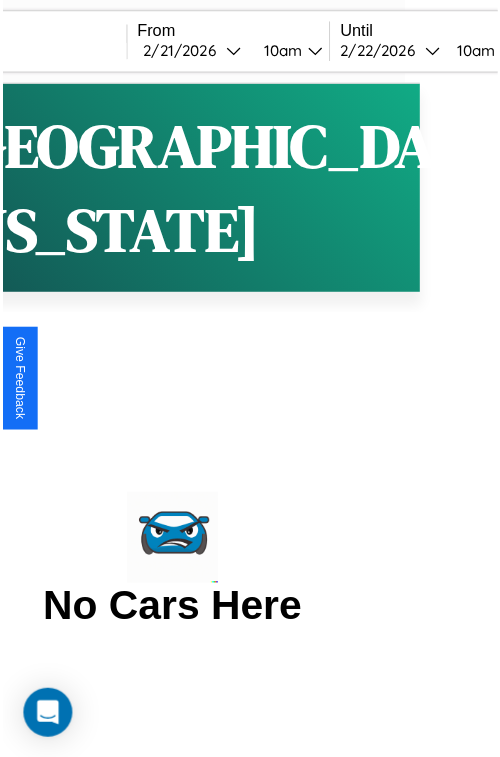 scroll, scrollTop: 0, scrollLeft: 0, axis: both 